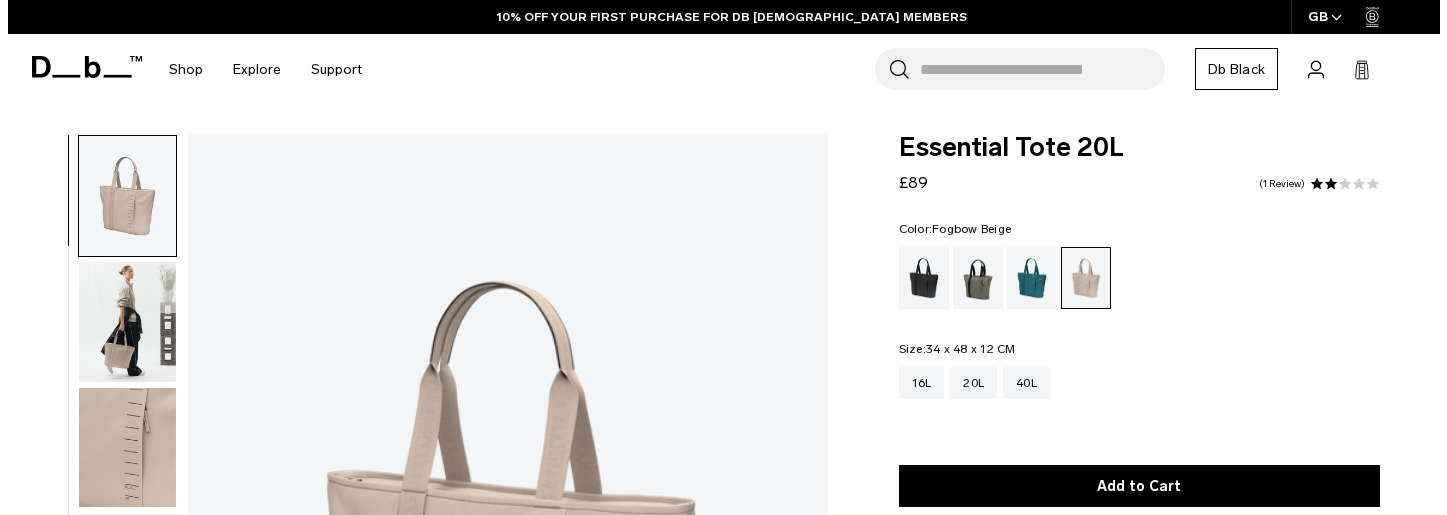 scroll, scrollTop: 300, scrollLeft: 0, axis: vertical 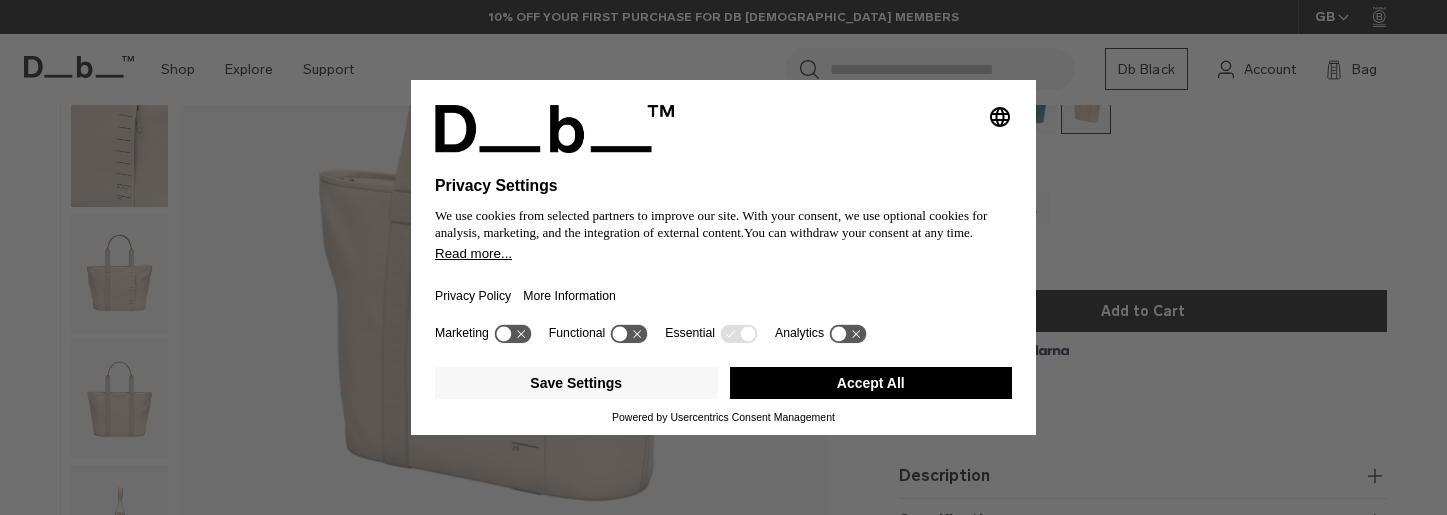 click on "Accept All" at bounding box center (871, 383) 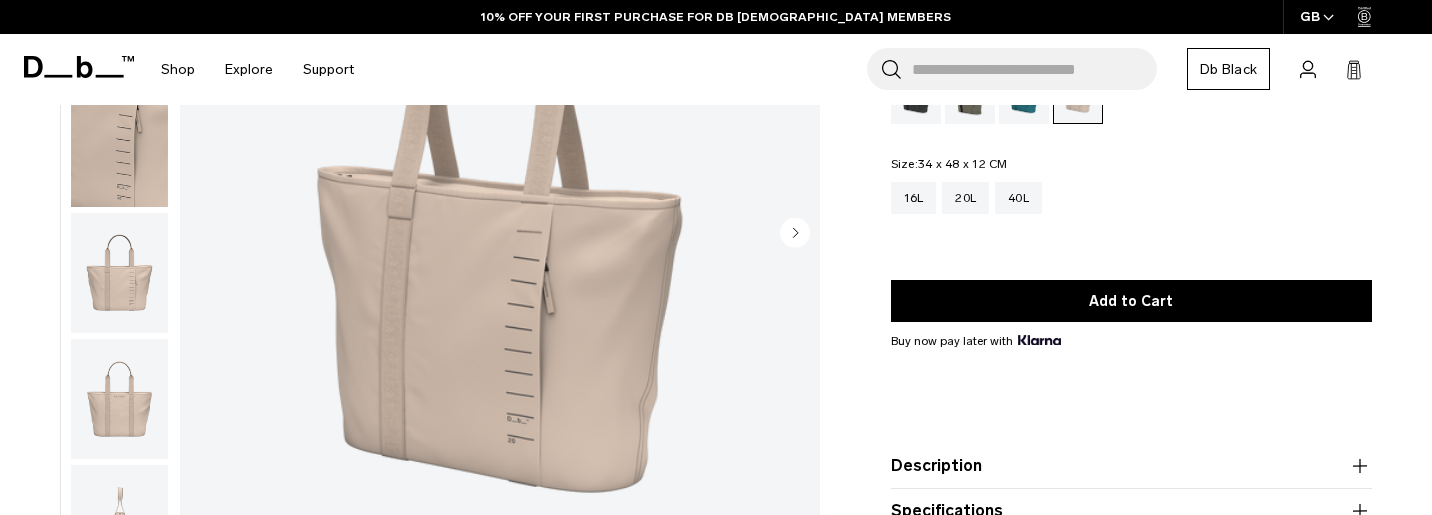 scroll, scrollTop: 0, scrollLeft: 0, axis: both 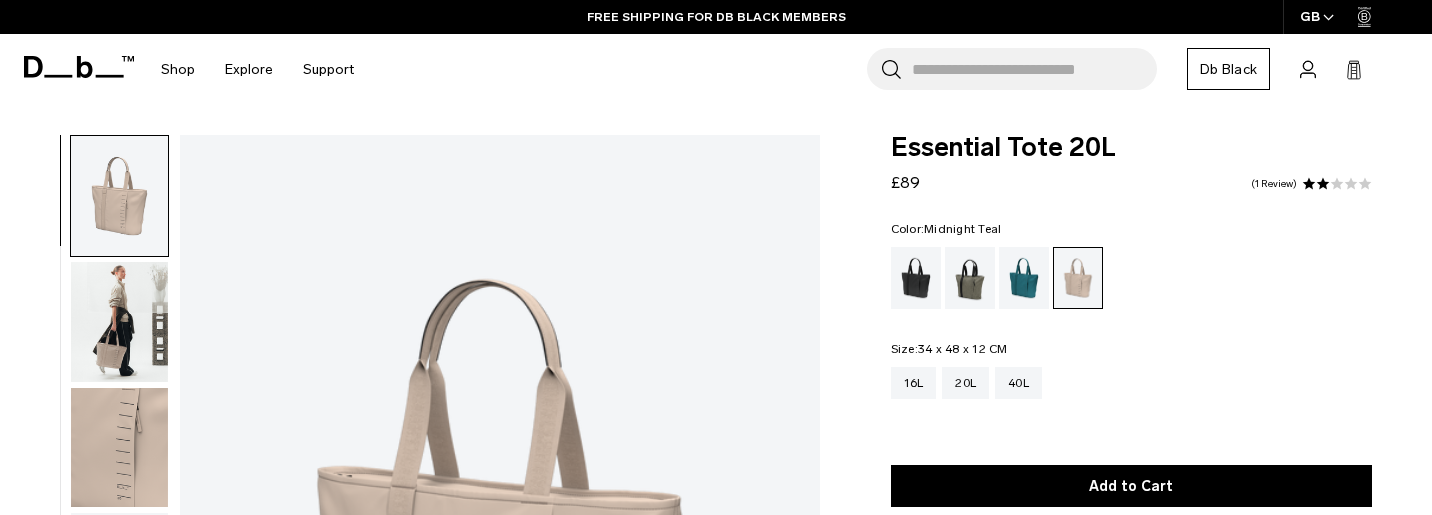 click at bounding box center [1024, 278] 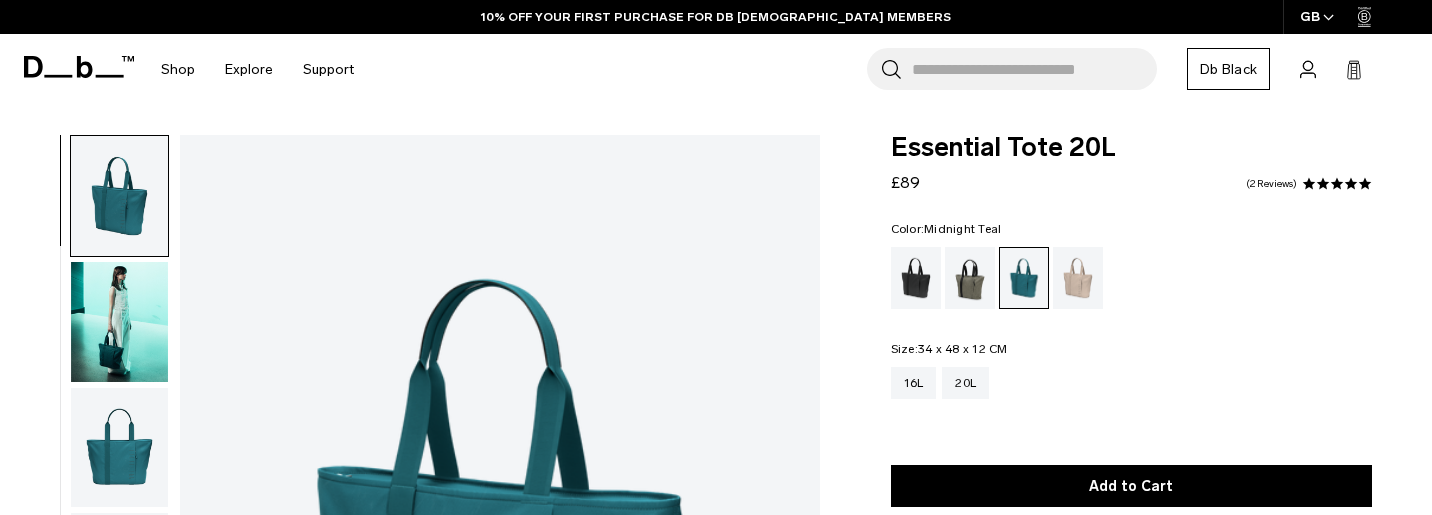 scroll, scrollTop: 400, scrollLeft: 0, axis: vertical 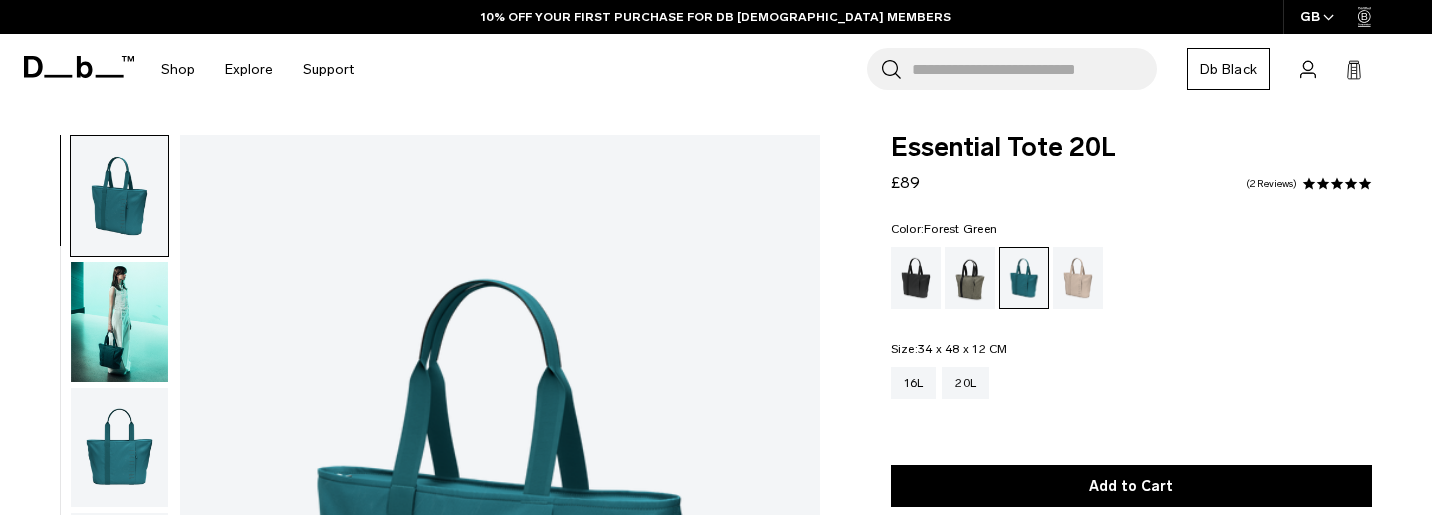 click at bounding box center [970, 278] 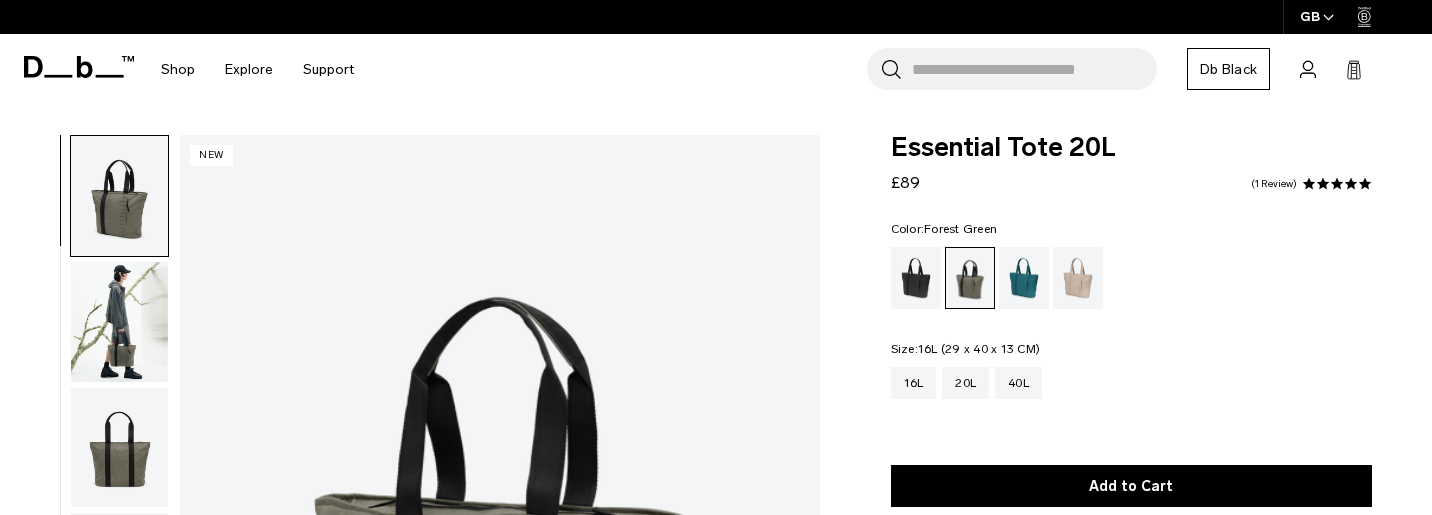 scroll, scrollTop: 0, scrollLeft: 0, axis: both 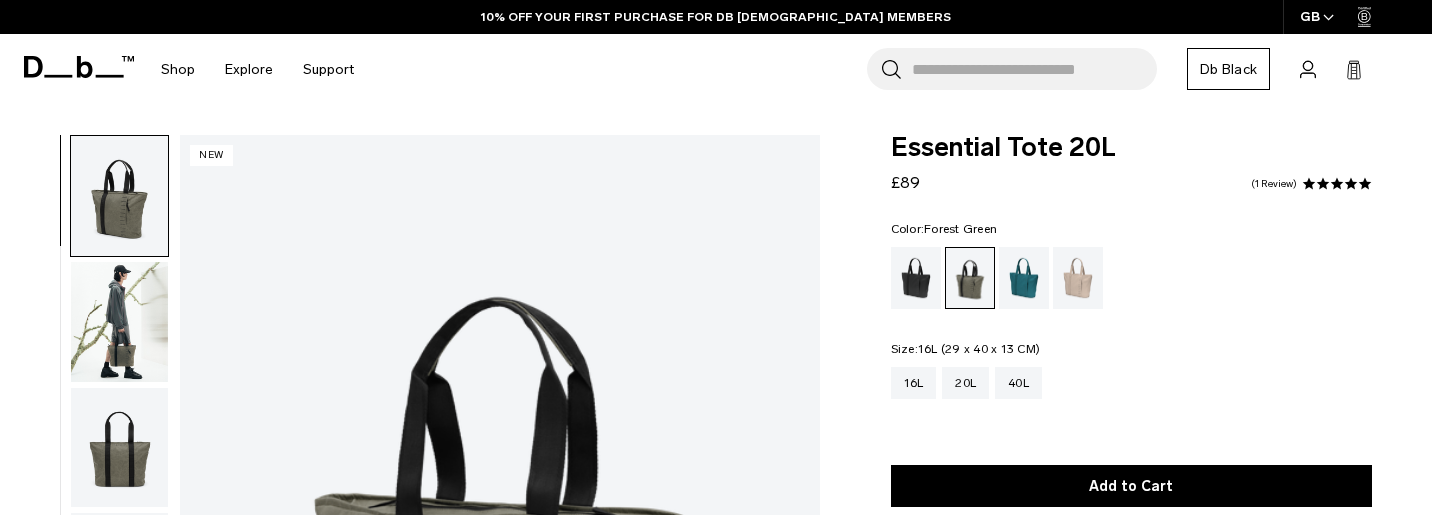 click on "16L" at bounding box center (914, 383) 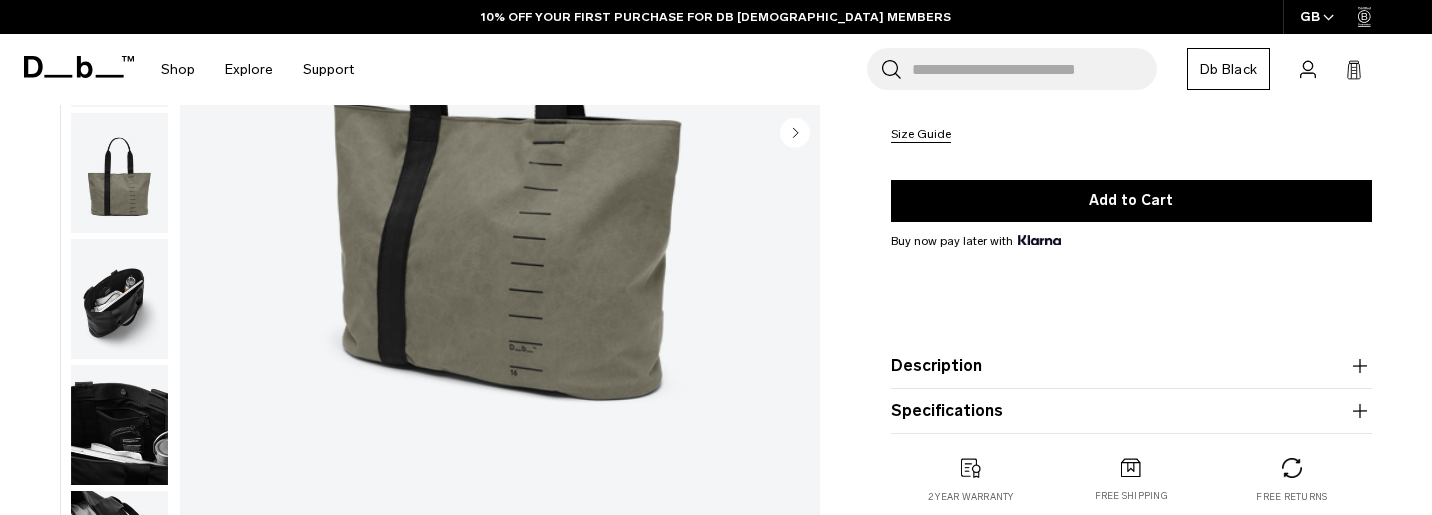 scroll, scrollTop: 400, scrollLeft: 0, axis: vertical 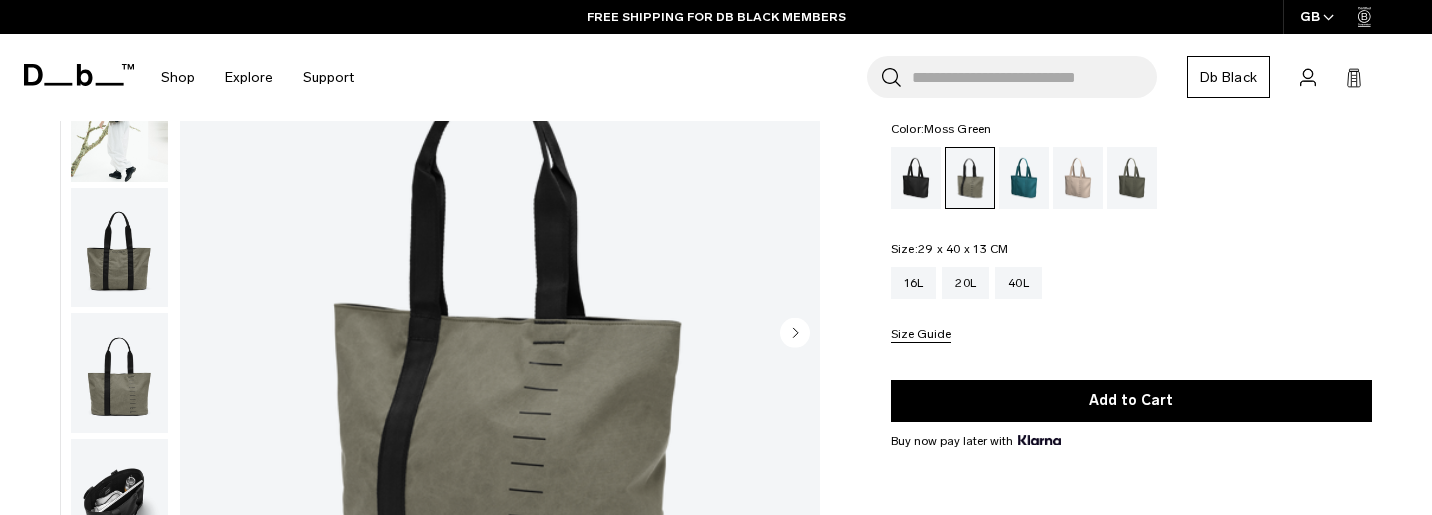 click at bounding box center (1132, 178) 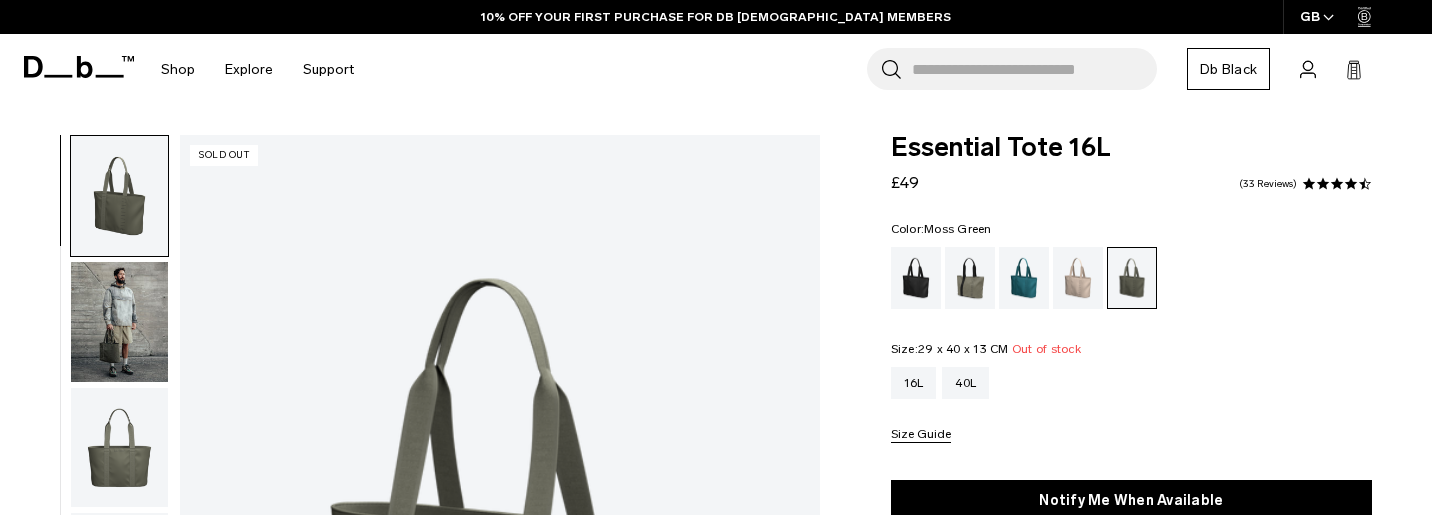 scroll, scrollTop: 200, scrollLeft: 0, axis: vertical 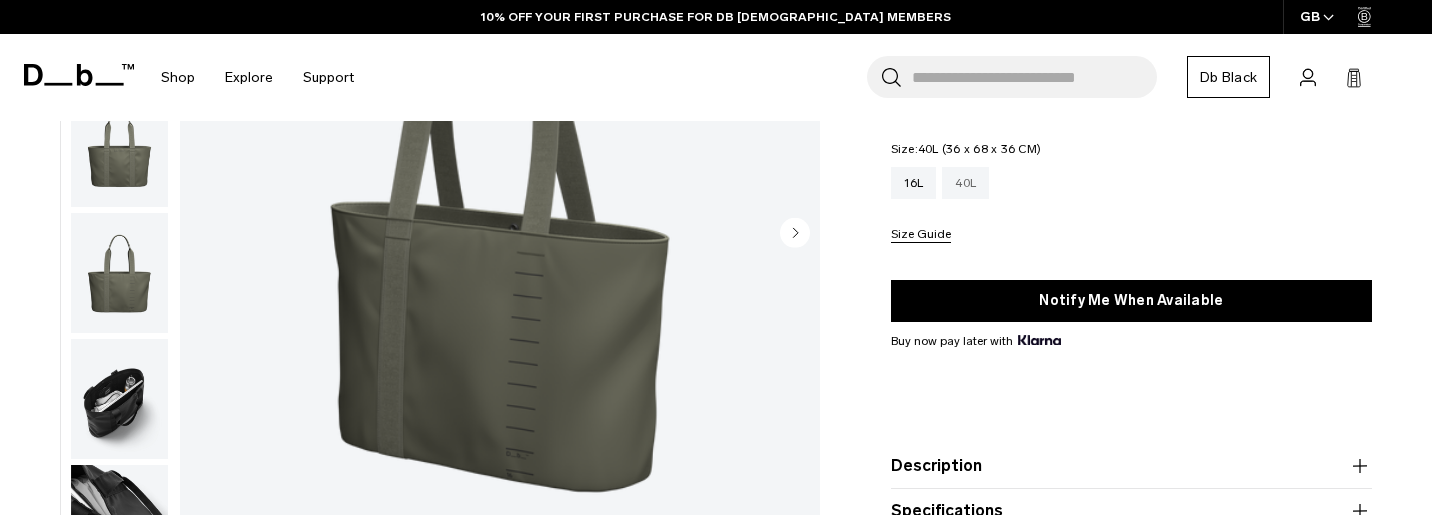 click on "40L" at bounding box center [965, 183] 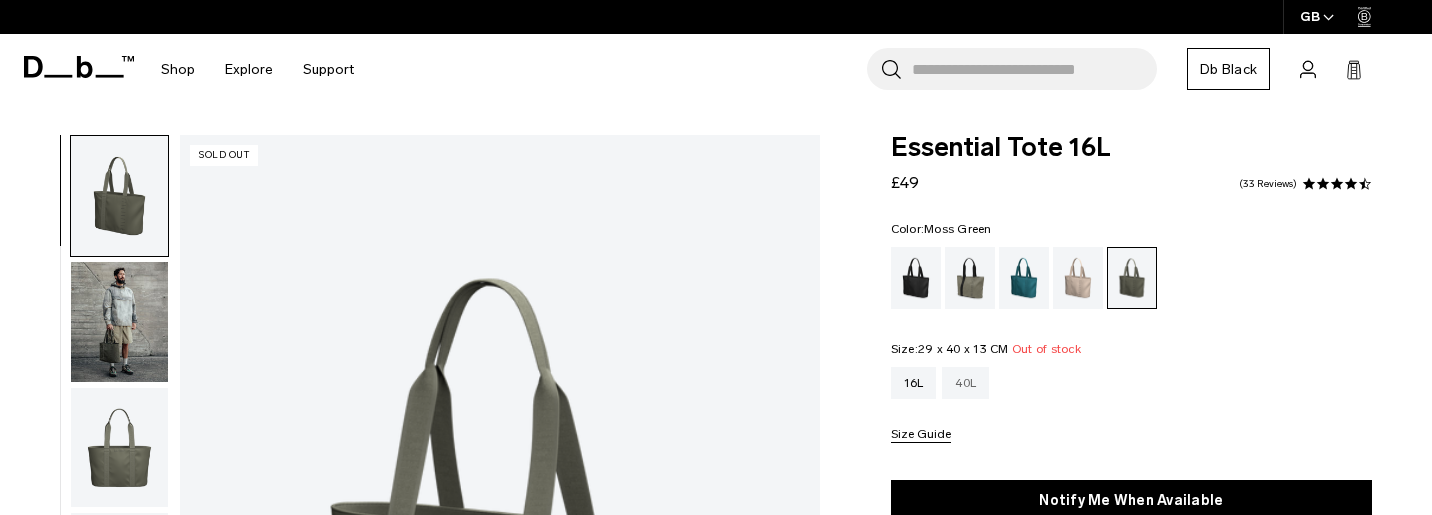 scroll, scrollTop: 0, scrollLeft: 0, axis: both 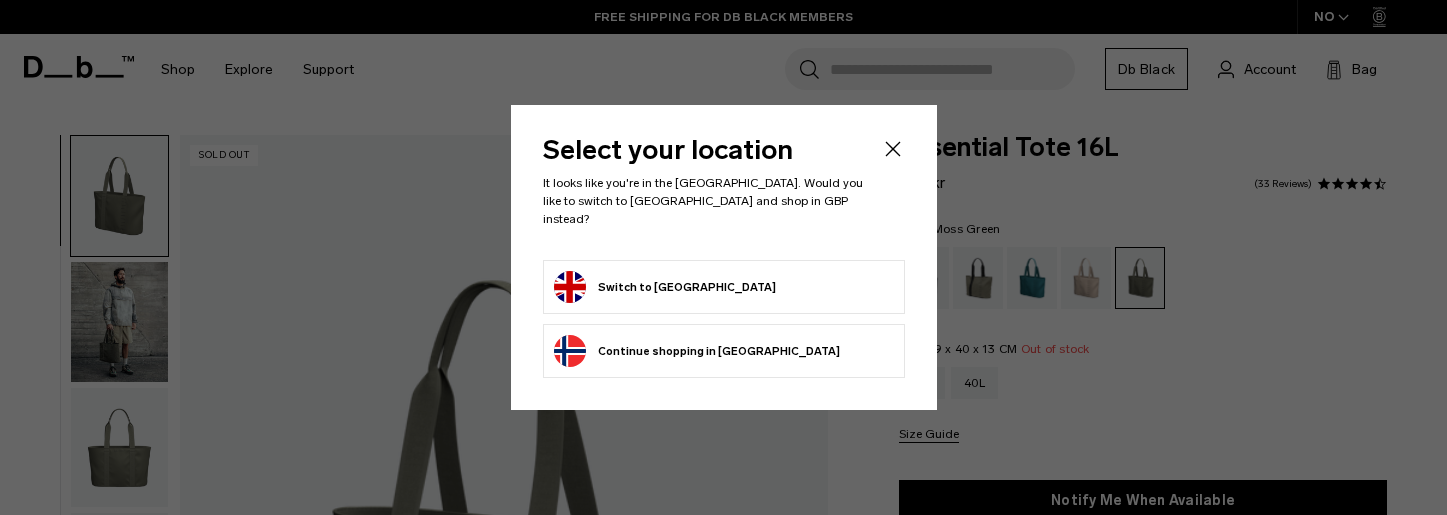 click 